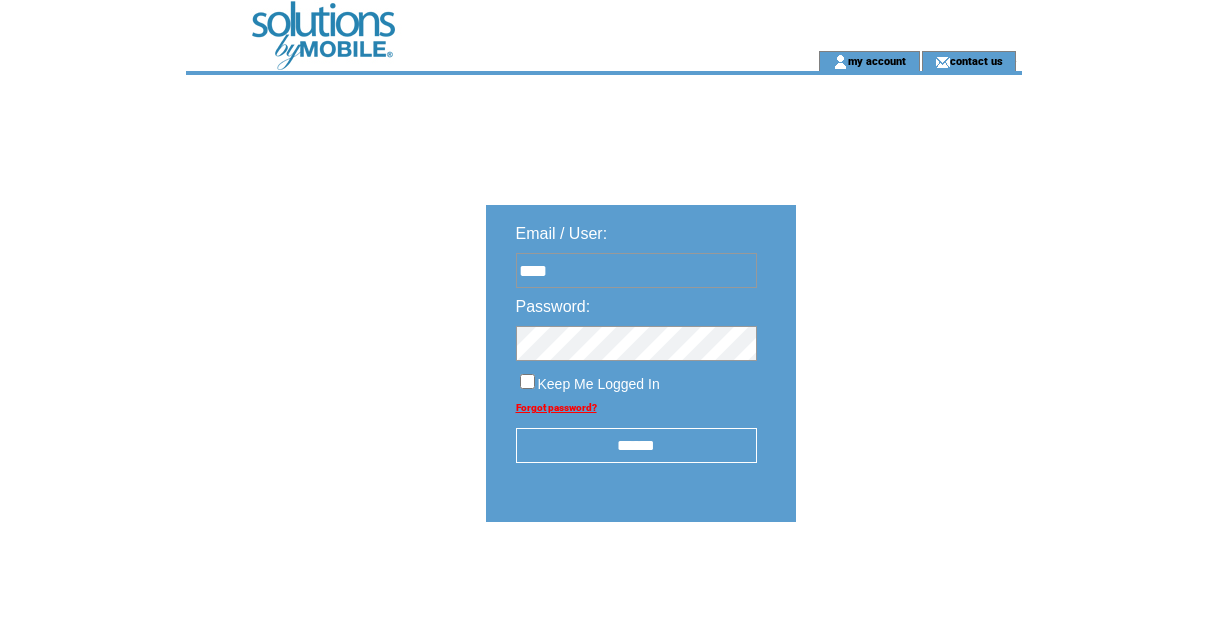 scroll, scrollTop: 0, scrollLeft: 0, axis: both 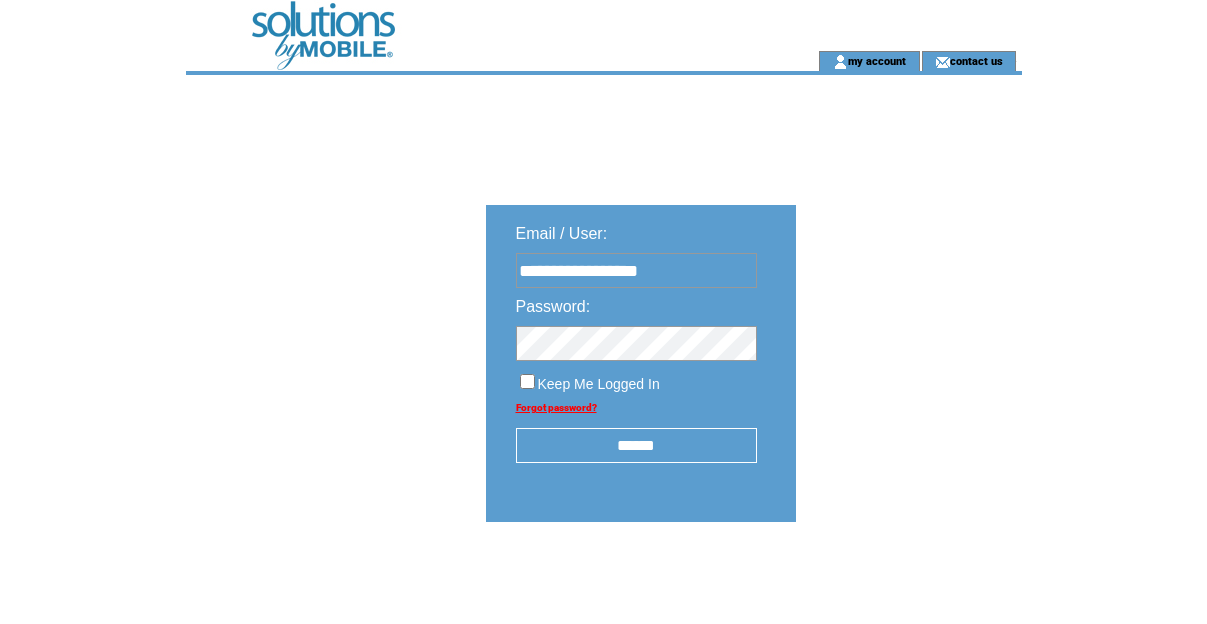 type on "**********" 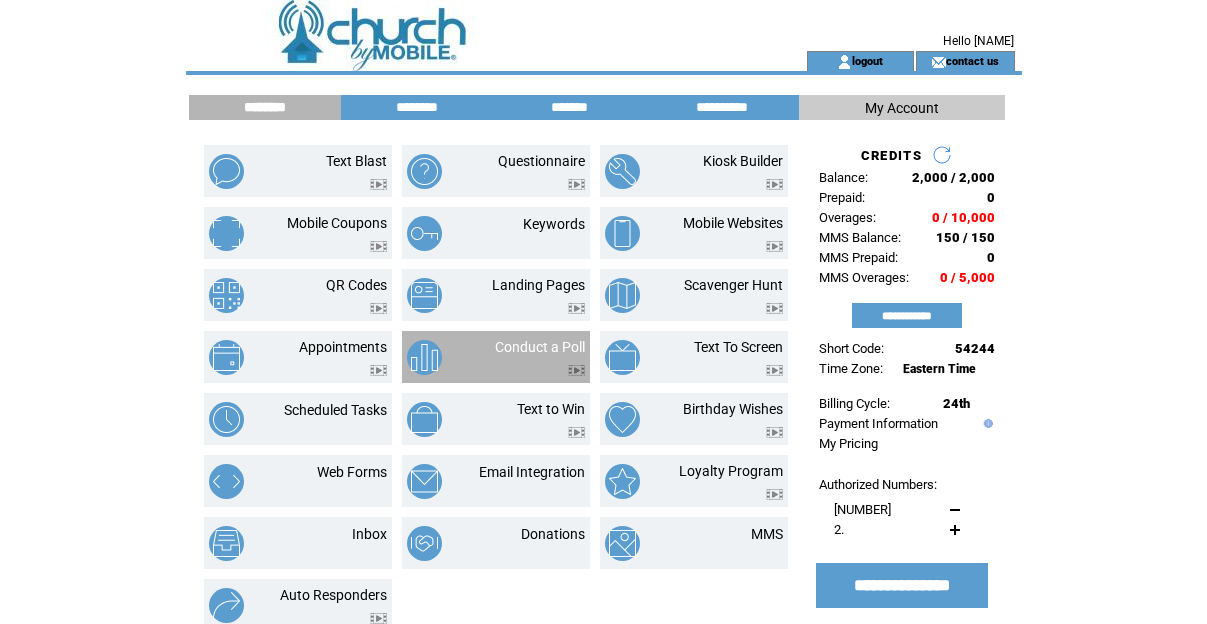 scroll, scrollTop: 0, scrollLeft: 0, axis: both 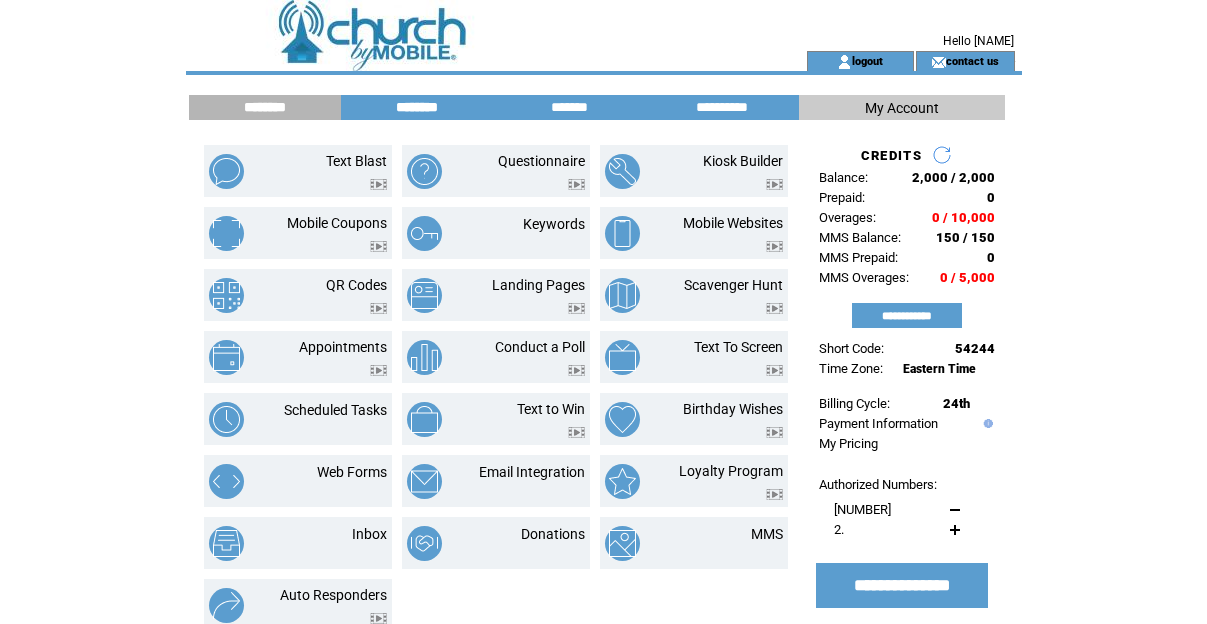 click on "********" at bounding box center (417, 107) 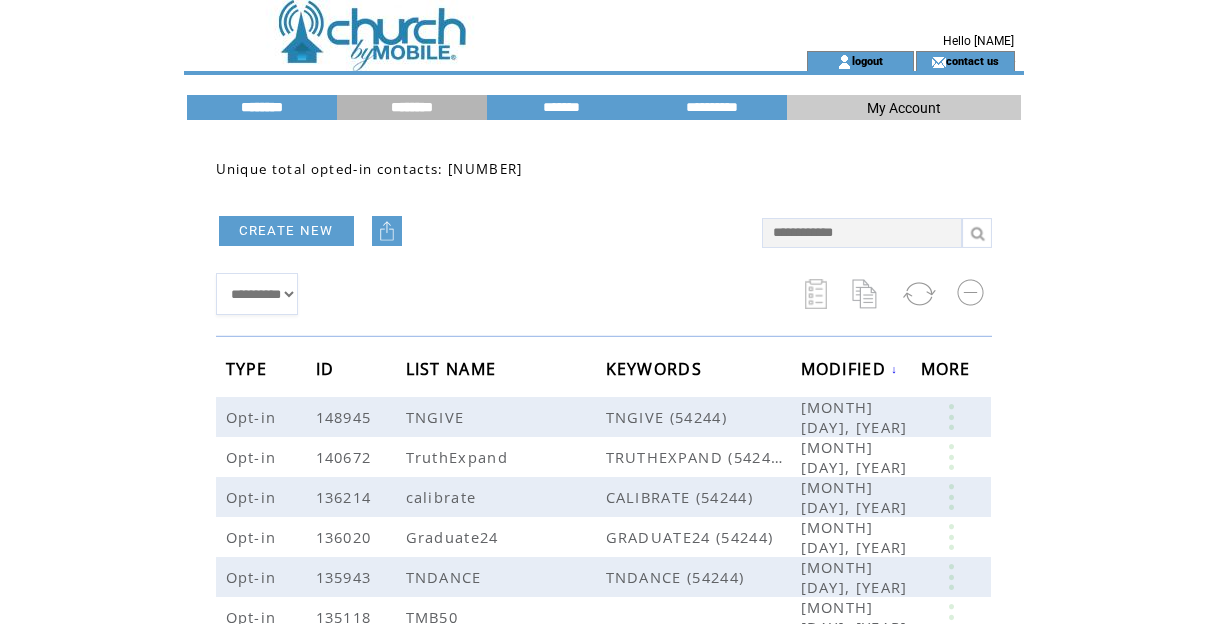 click on "********" at bounding box center [262, 107] 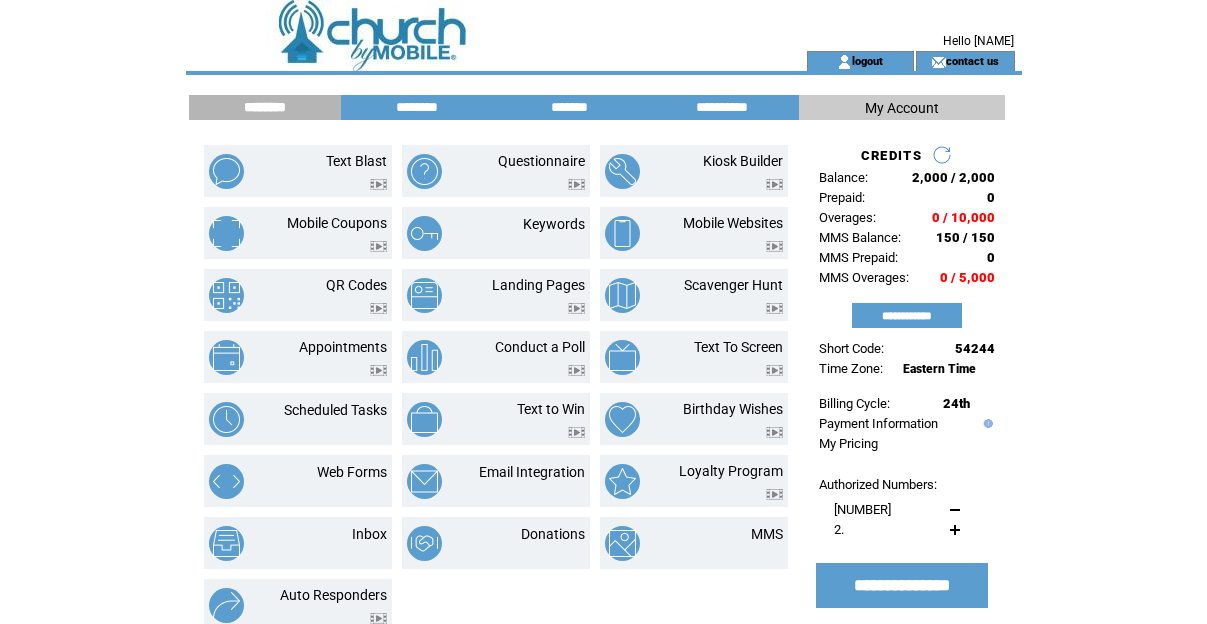 click on "********" at bounding box center [265, 107] 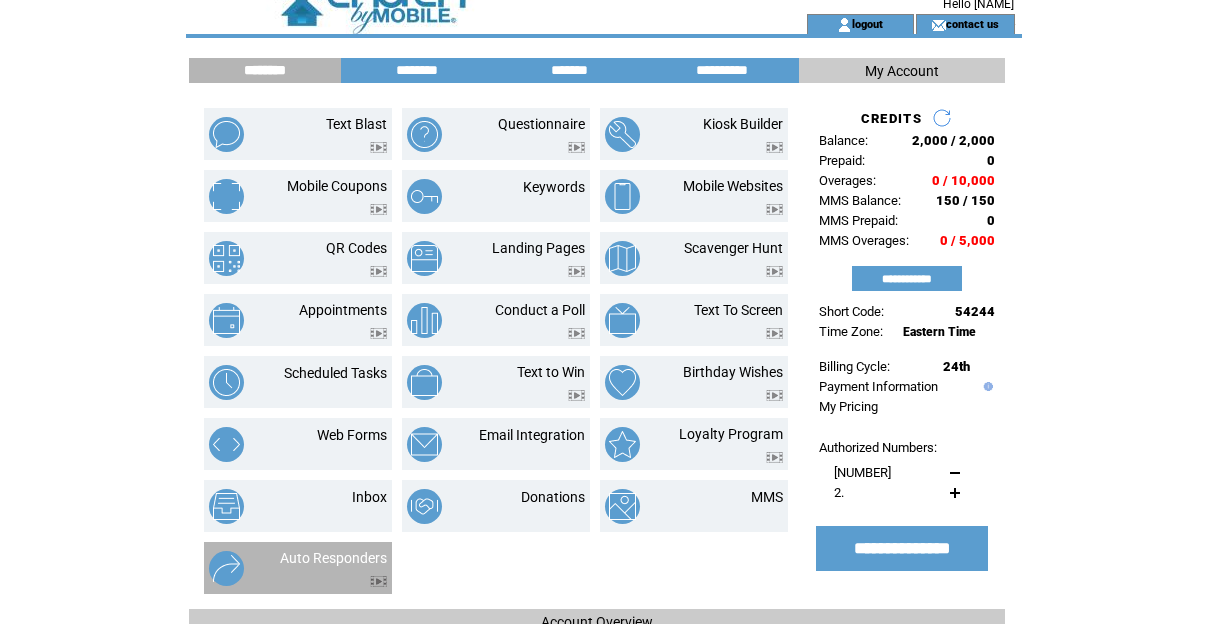 scroll, scrollTop: 39, scrollLeft: 0, axis: vertical 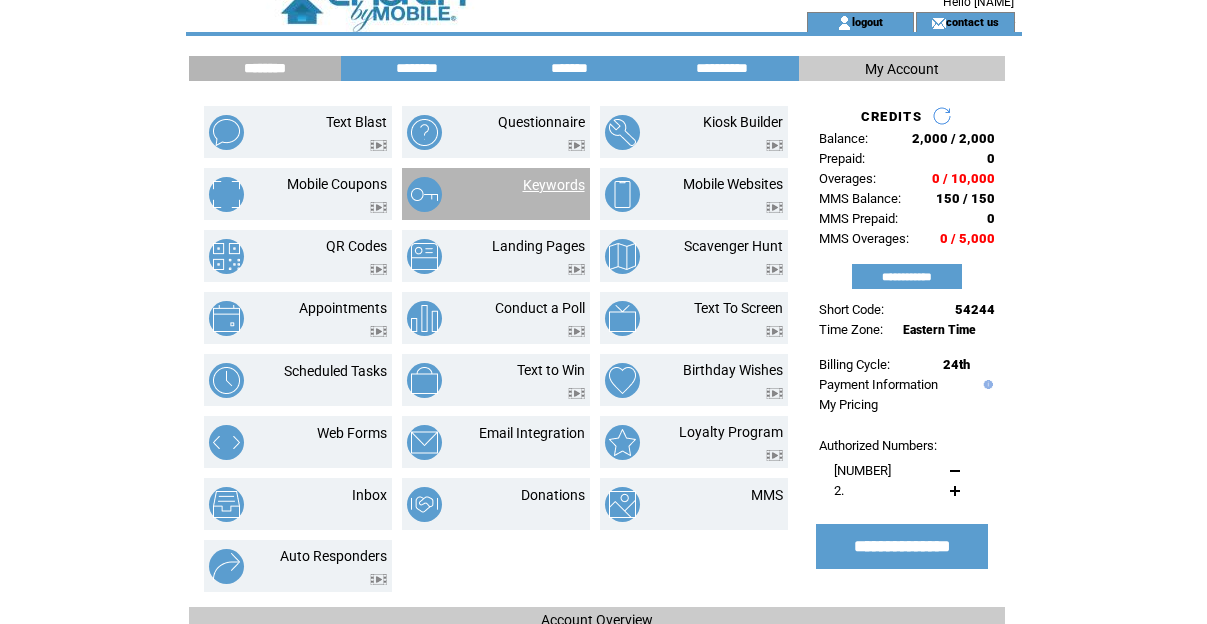click on "Keywords" at bounding box center [554, 185] 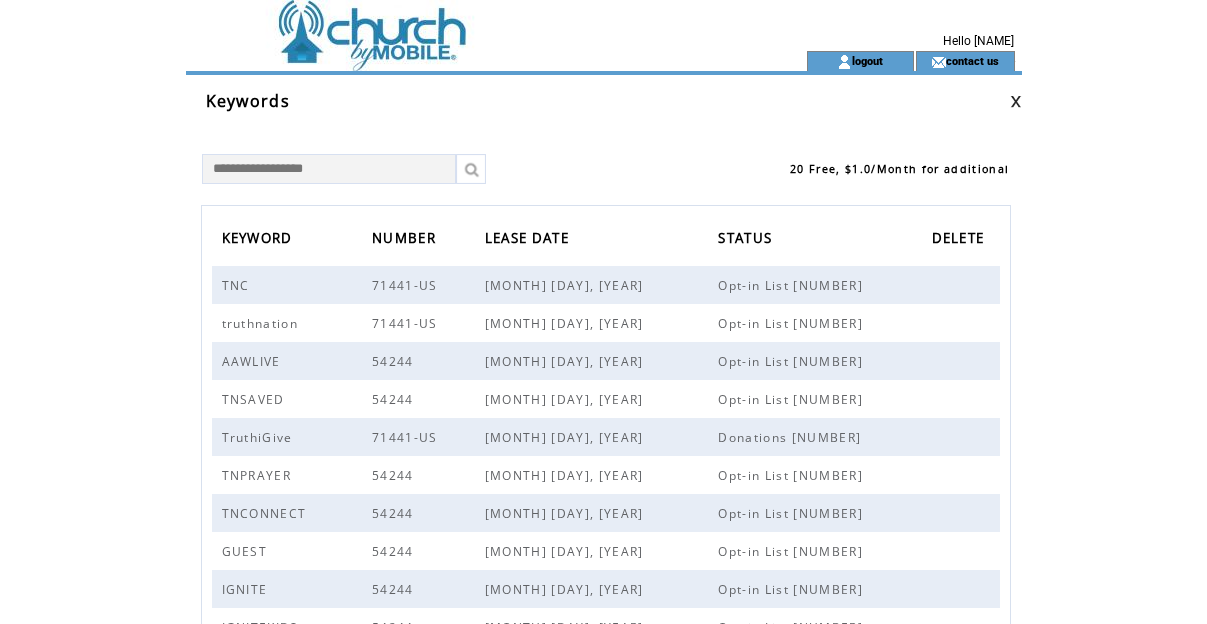 scroll, scrollTop: 0, scrollLeft: 0, axis: both 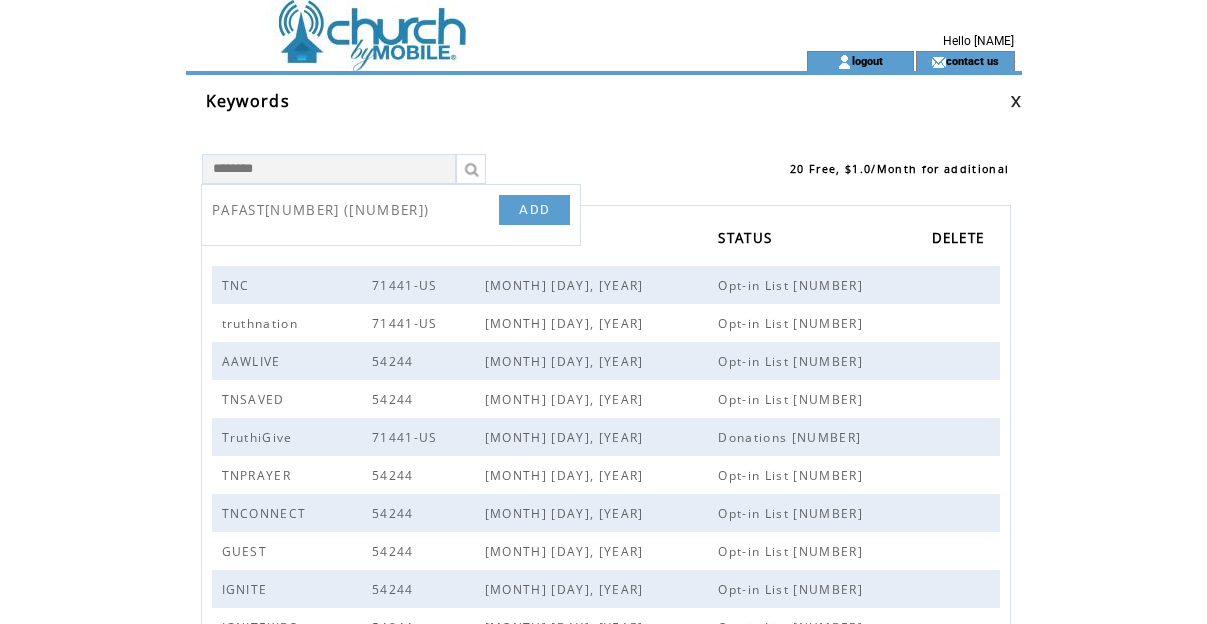 type on "********" 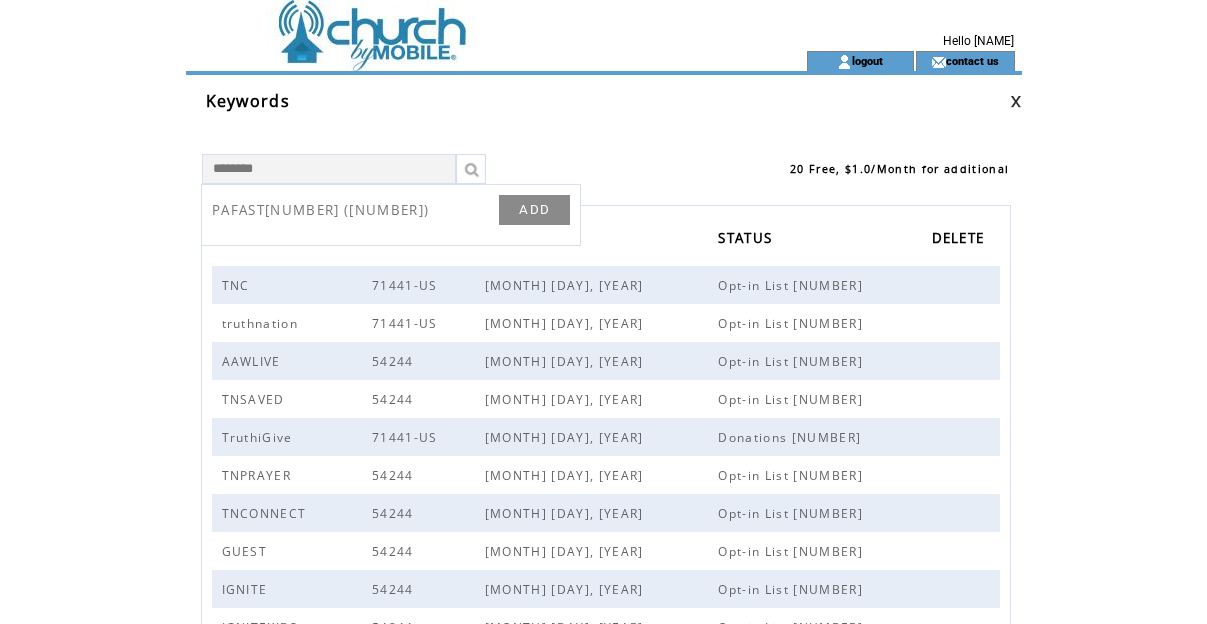 click on "ADD" at bounding box center (534, 210) 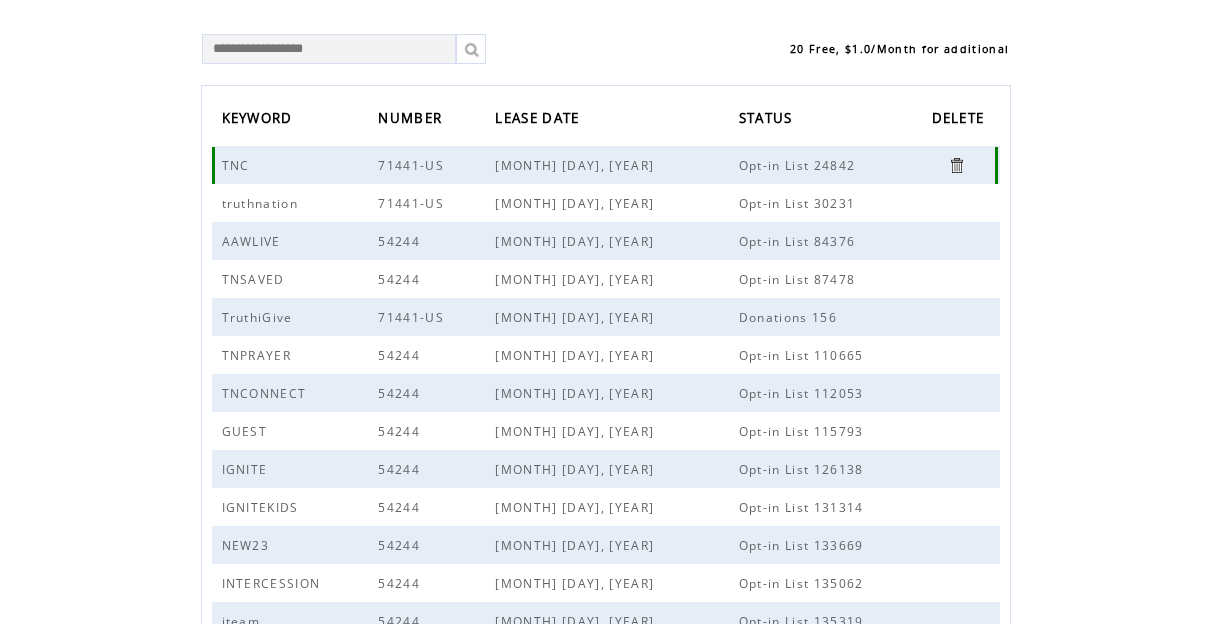 scroll, scrollTop: 0, scrollLeft: 0, axis: both 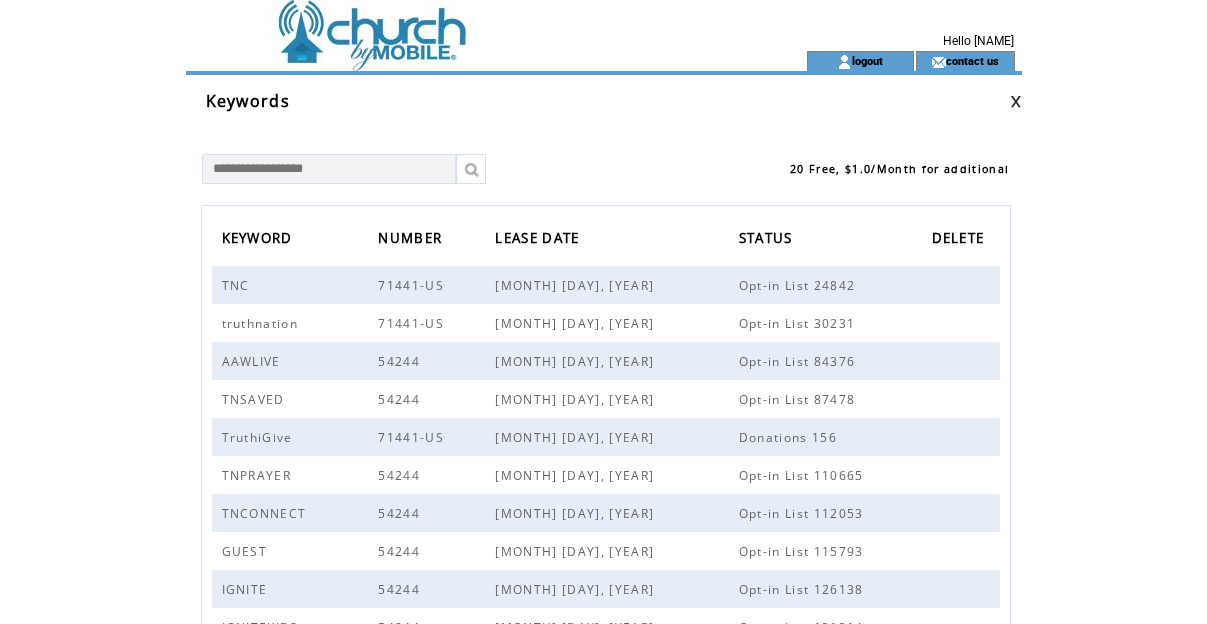 click at bounding box center (460, 61) 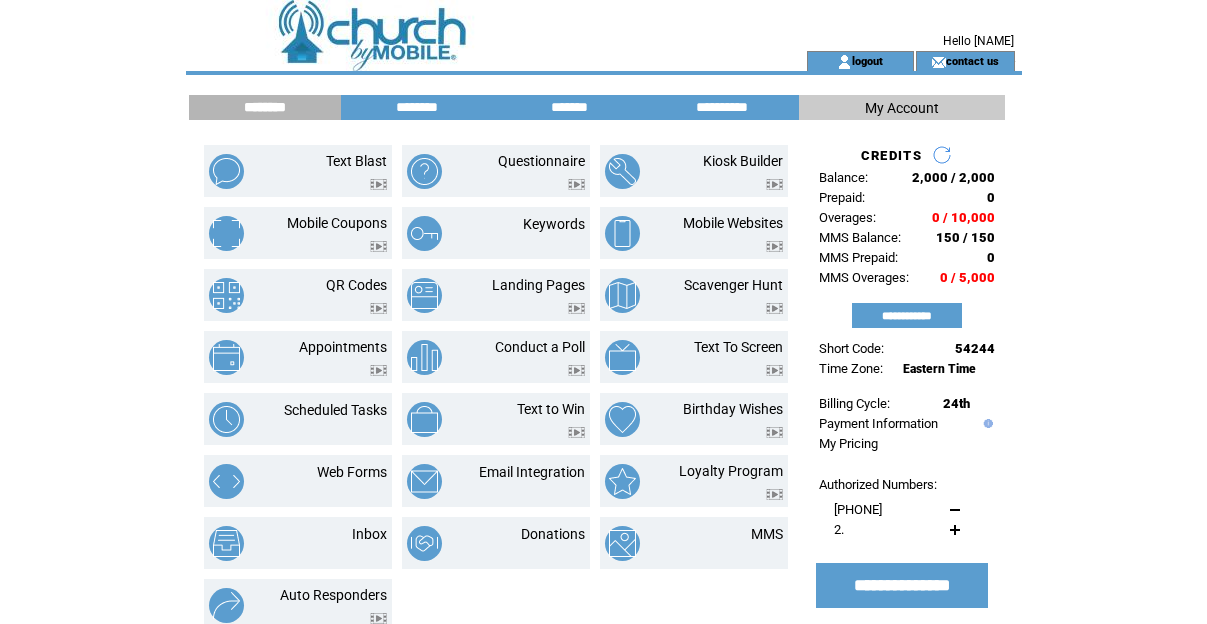scroll, scrollTop: 0, scrollLeft: 0, axis: both 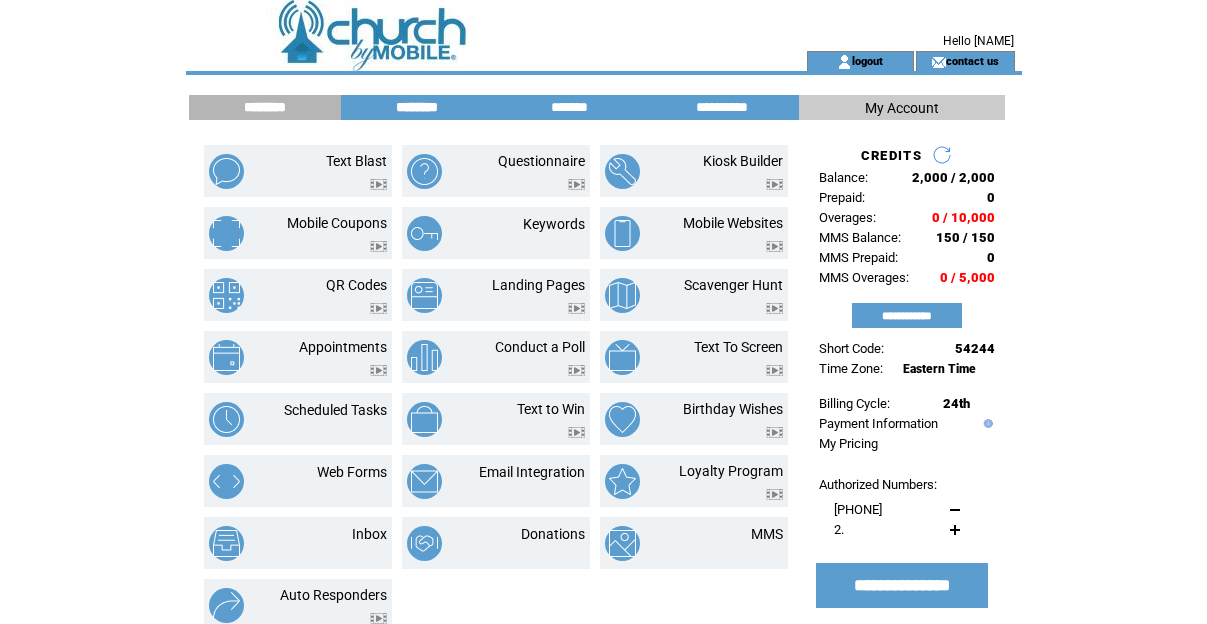 click on "********" at bounding box center [417, 107] 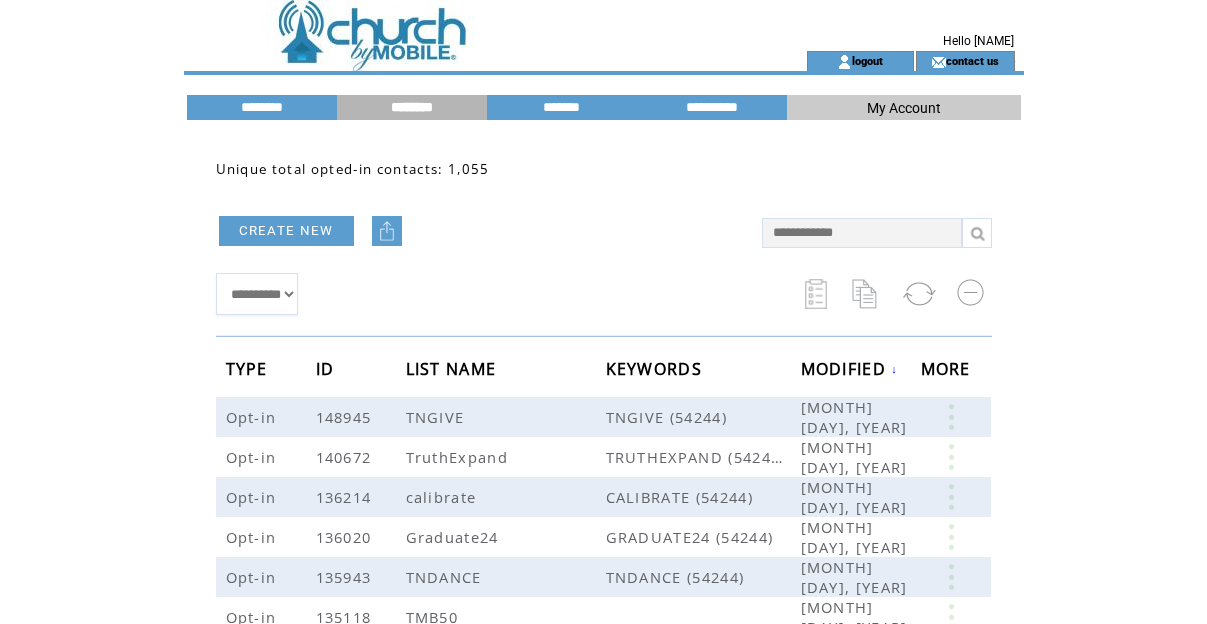 click on "CREATE NEW" at bounding box center [286, 231] 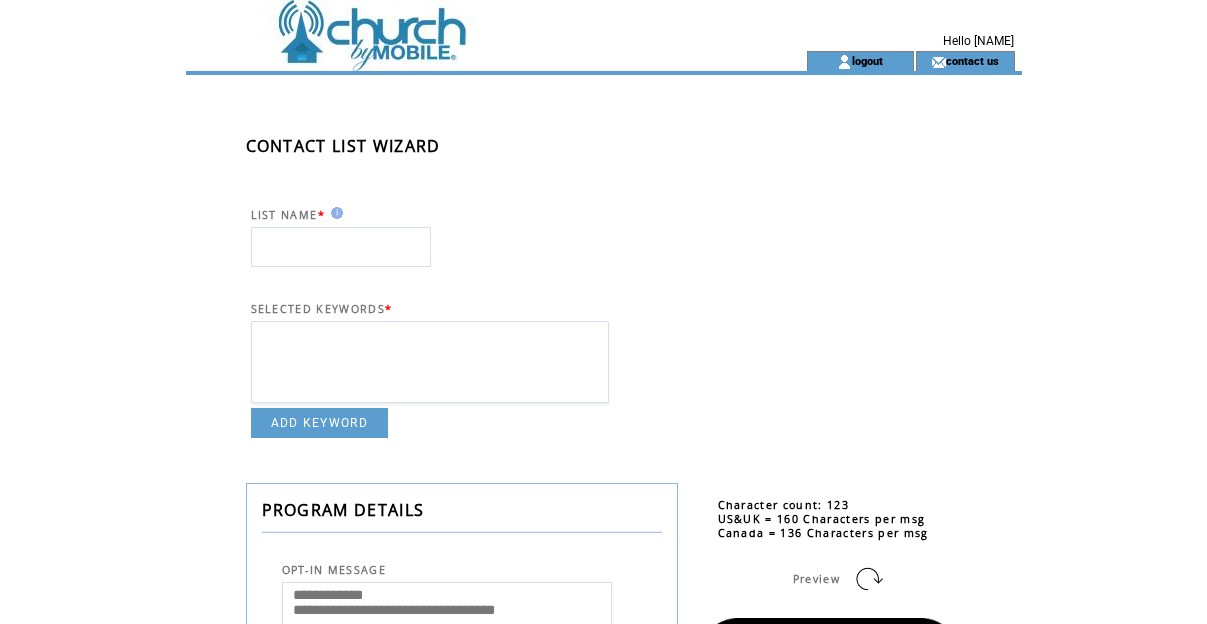 scroll, scrollTop: 0, scrollLeft: 0, axis: both 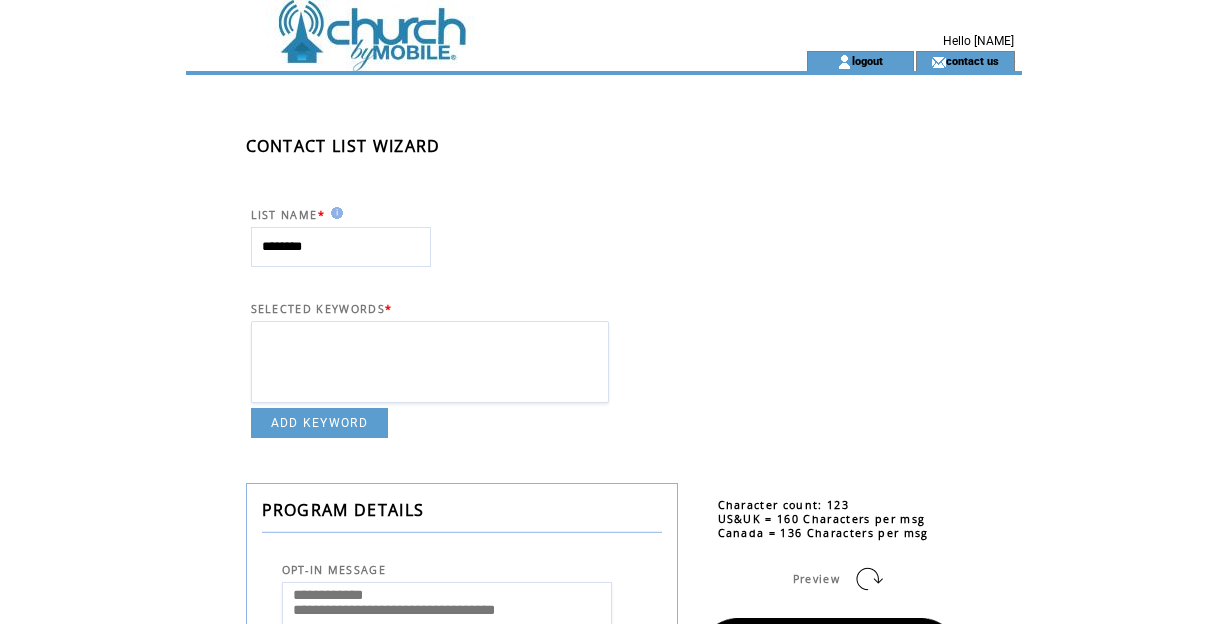 type on "********" 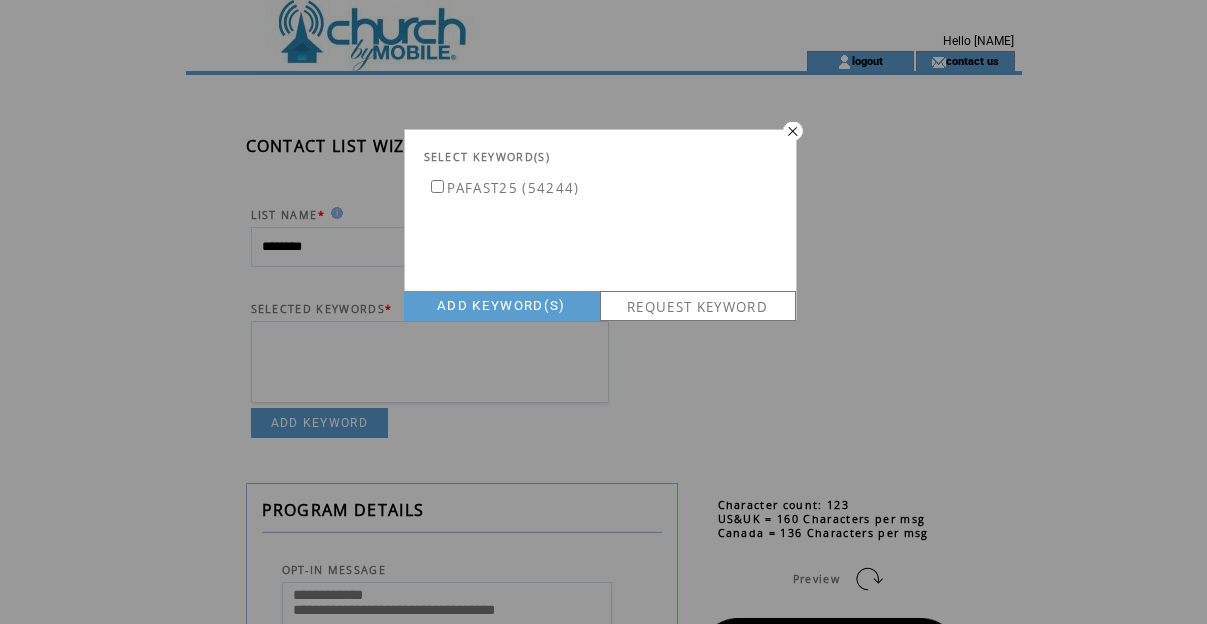 click on "ADD KEYWORD(S)" at bounding box center (502, 306) 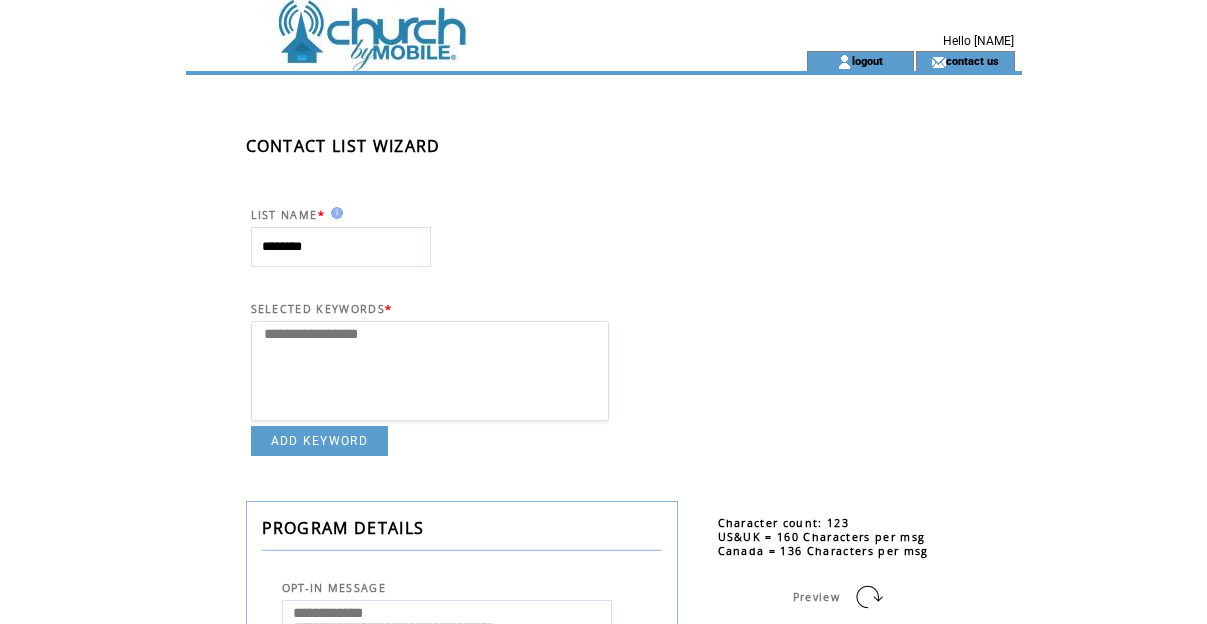 select 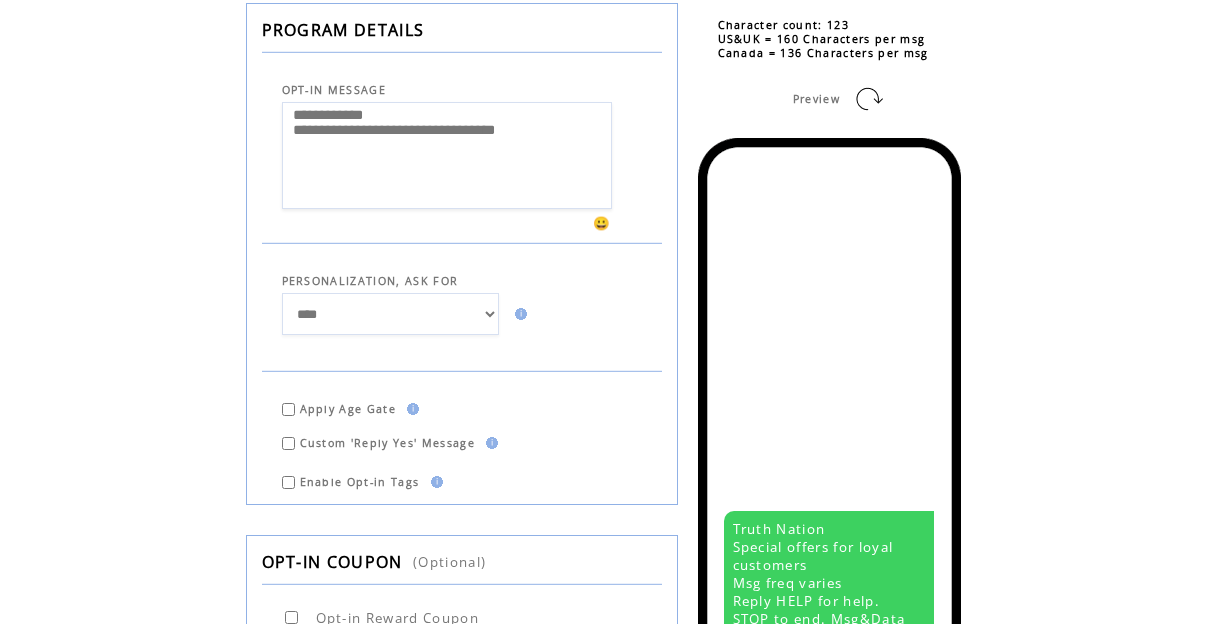 scroll, scrollTop: 552, scrollLeft: 0, axis: vertical 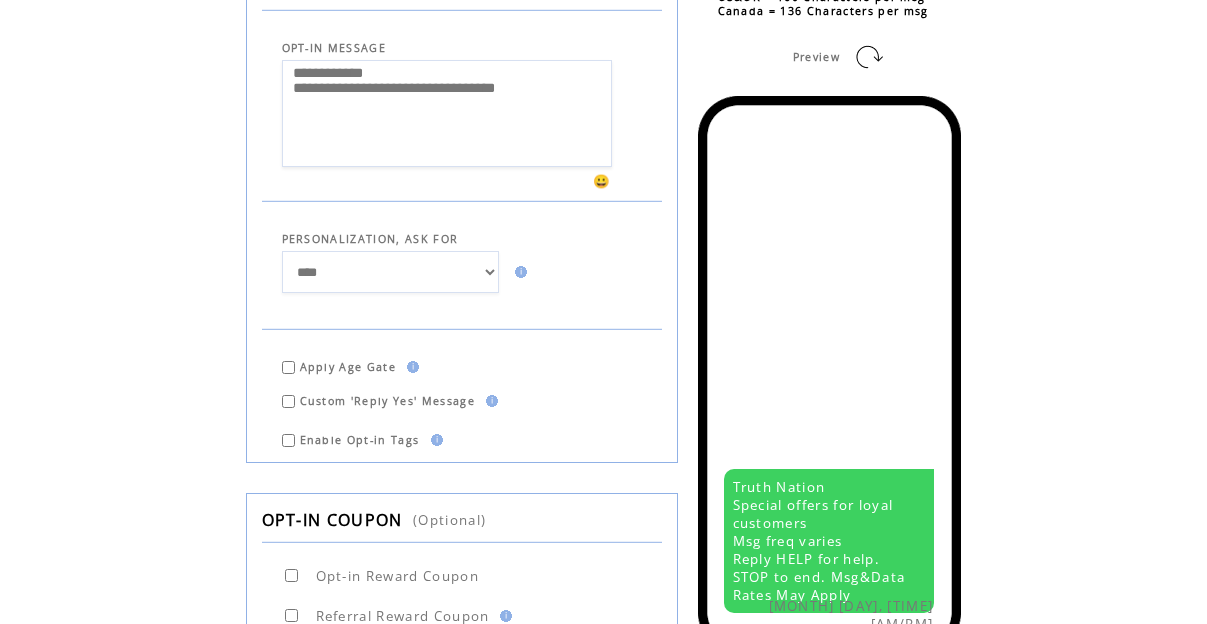 drag, startPoint x: 501, startPoint y: 121, endPoint x: 268, endPoint y: 61, distance: 240.60133 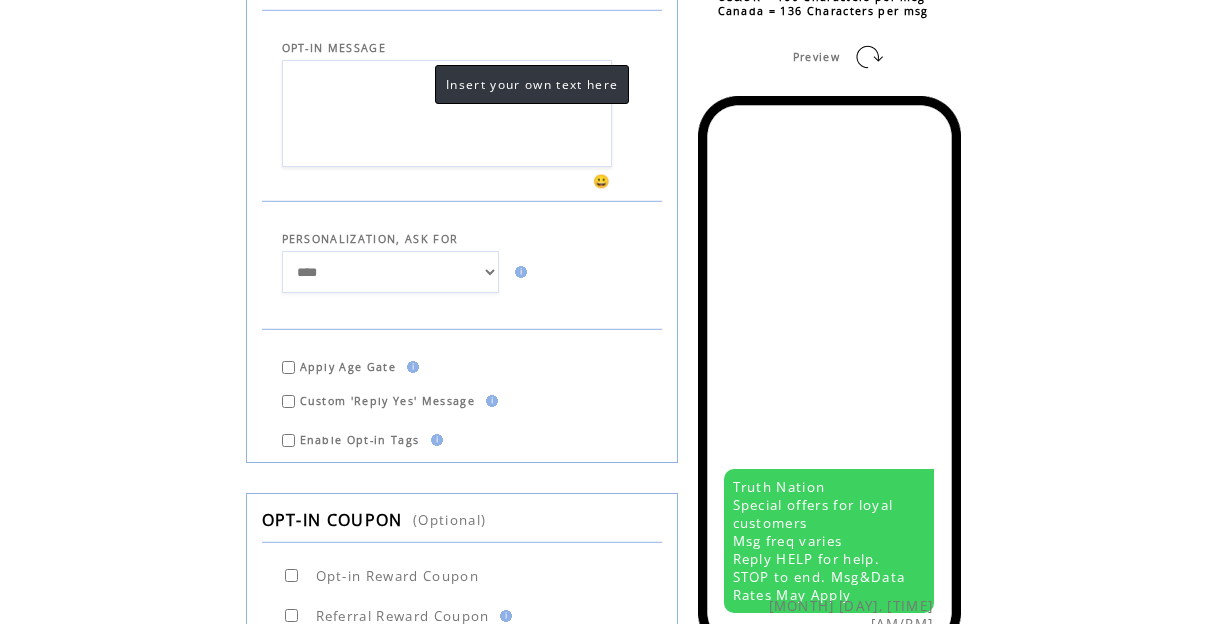 paste on "**********" 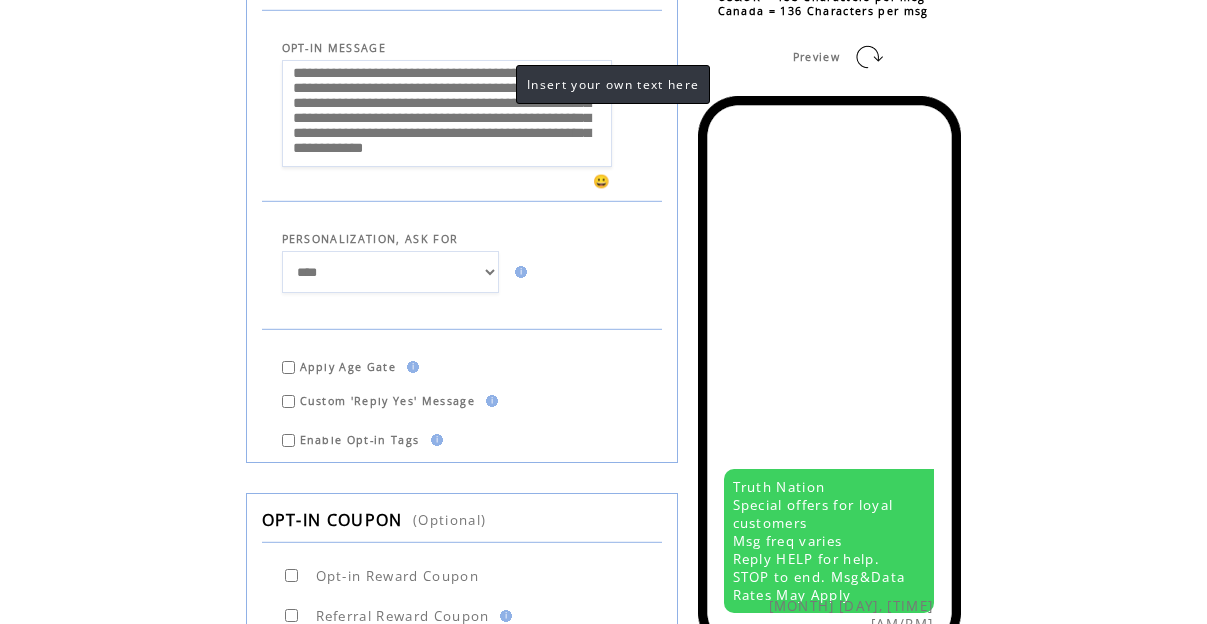 scroll, scrollTop: 60, scrollLeft: 0, axis: vertical 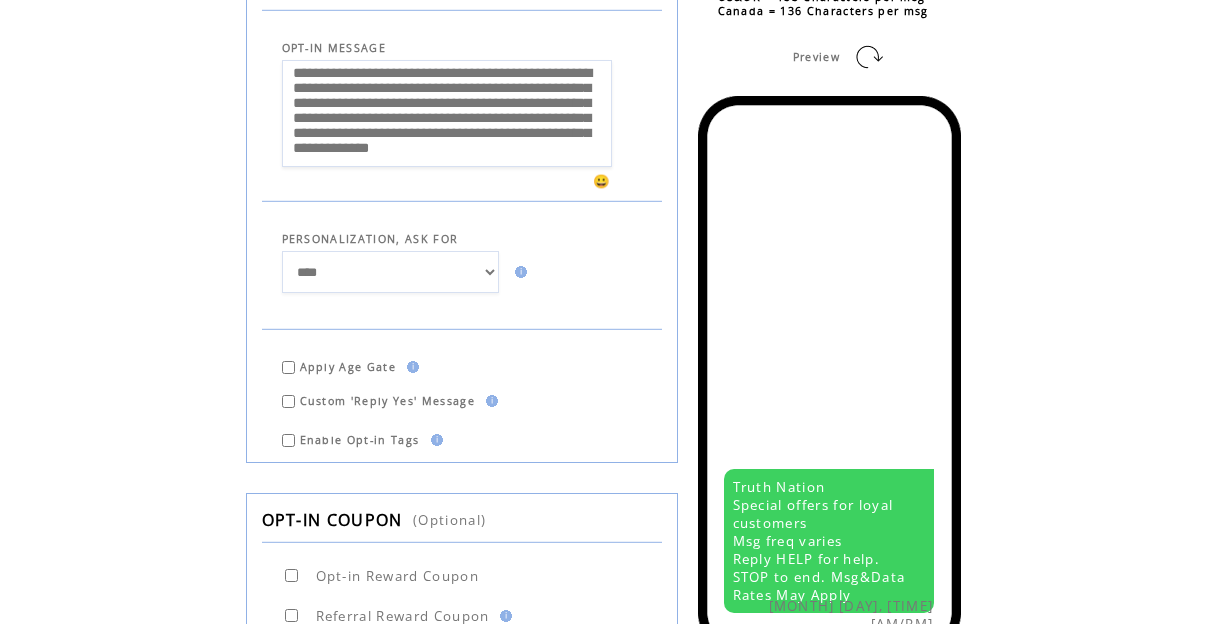 paste on "**********" 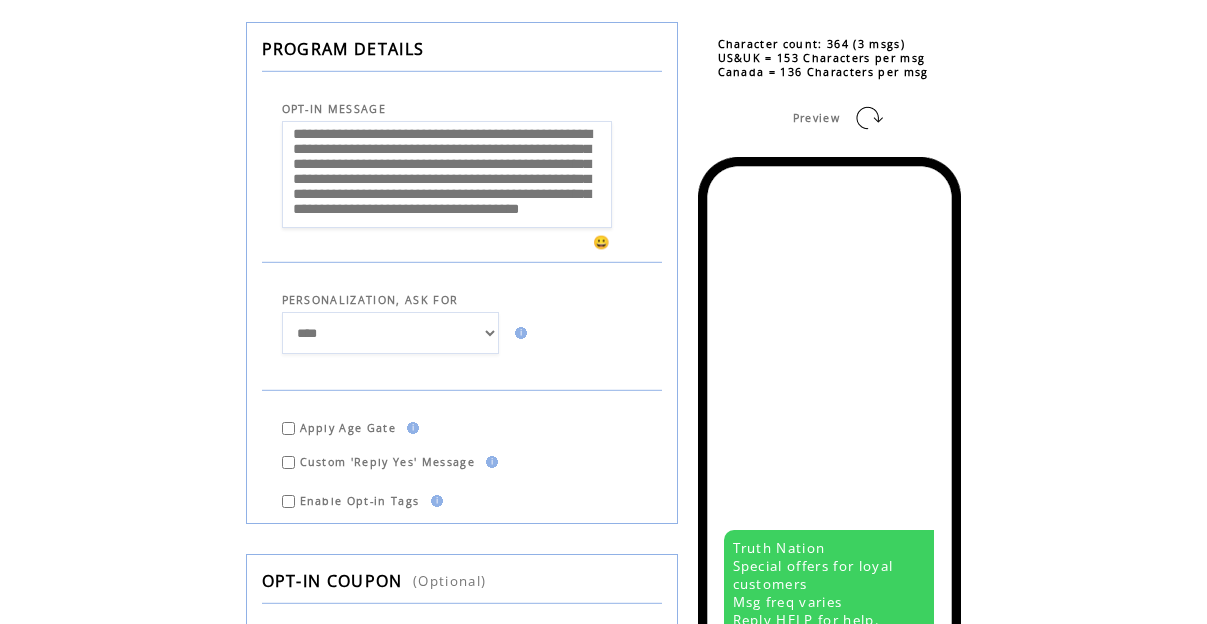 scroll, scrollTop: 489, scrollLeft: 0, axis: vertical 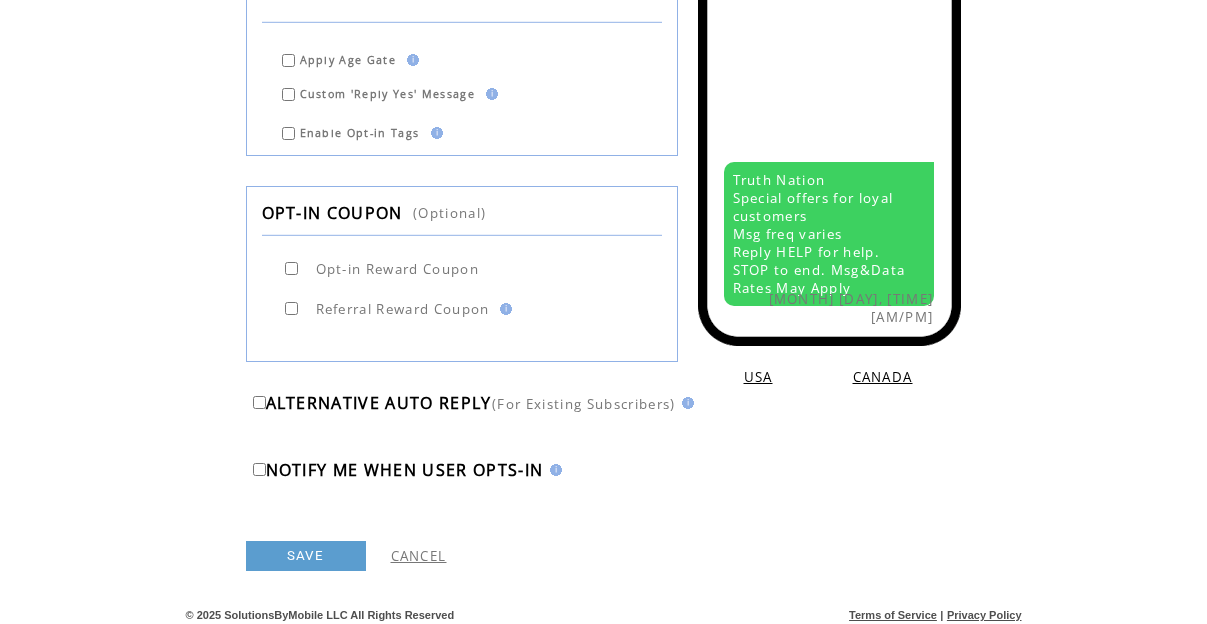 type on "**********" 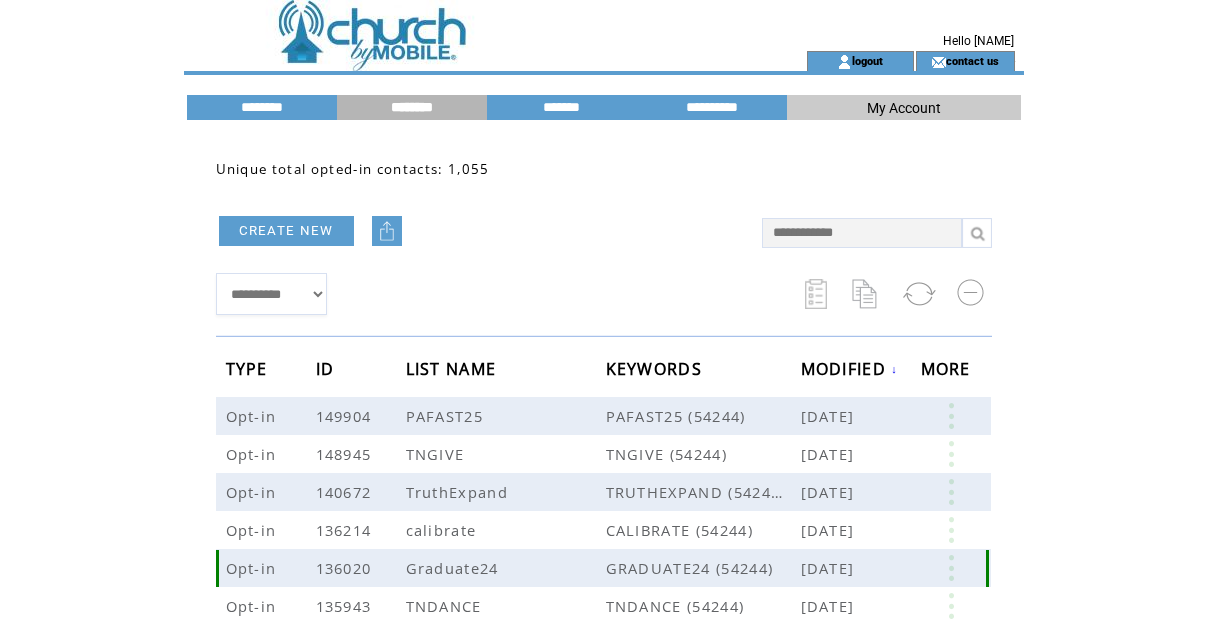 scroll, scrollTop: 0, scrollLeft: 0, axis: both 